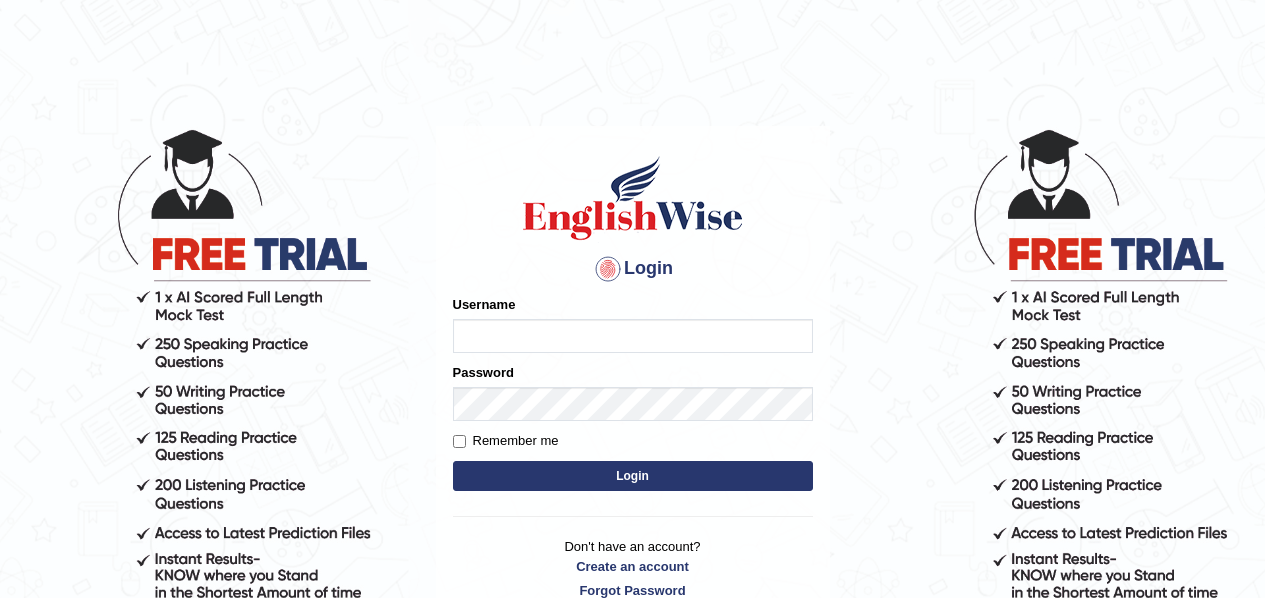 scroll, scrollTop: 0, scrollLeft: 0, axis: both 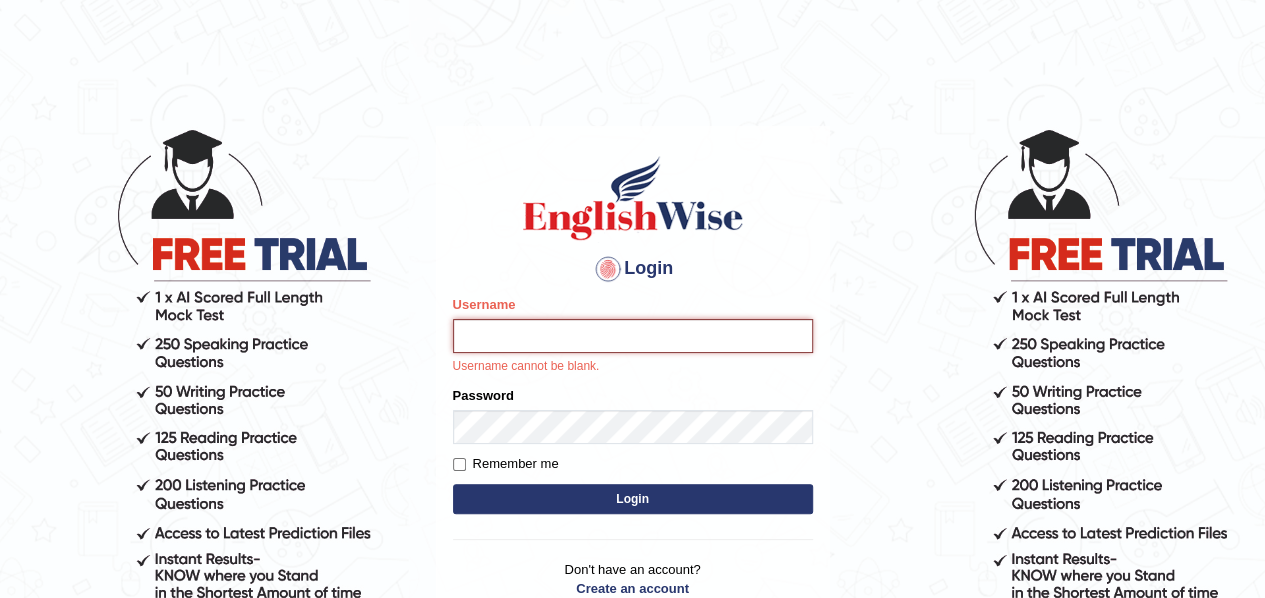 type on "samjoon" 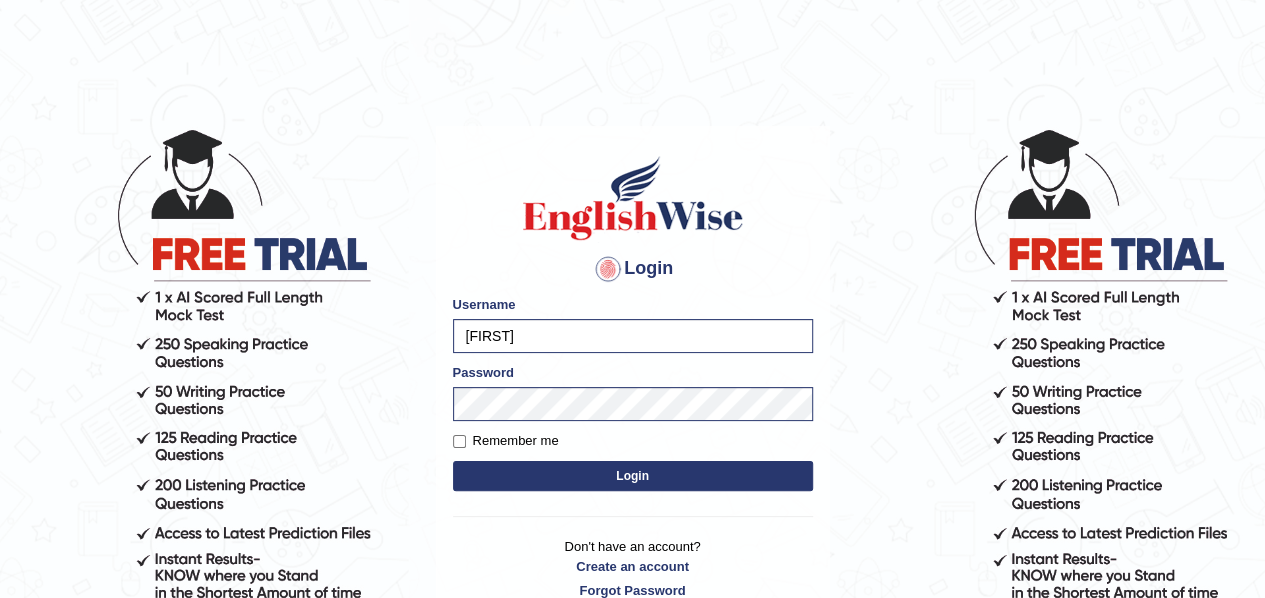 click on "Login" at bounding box center (633, 476) 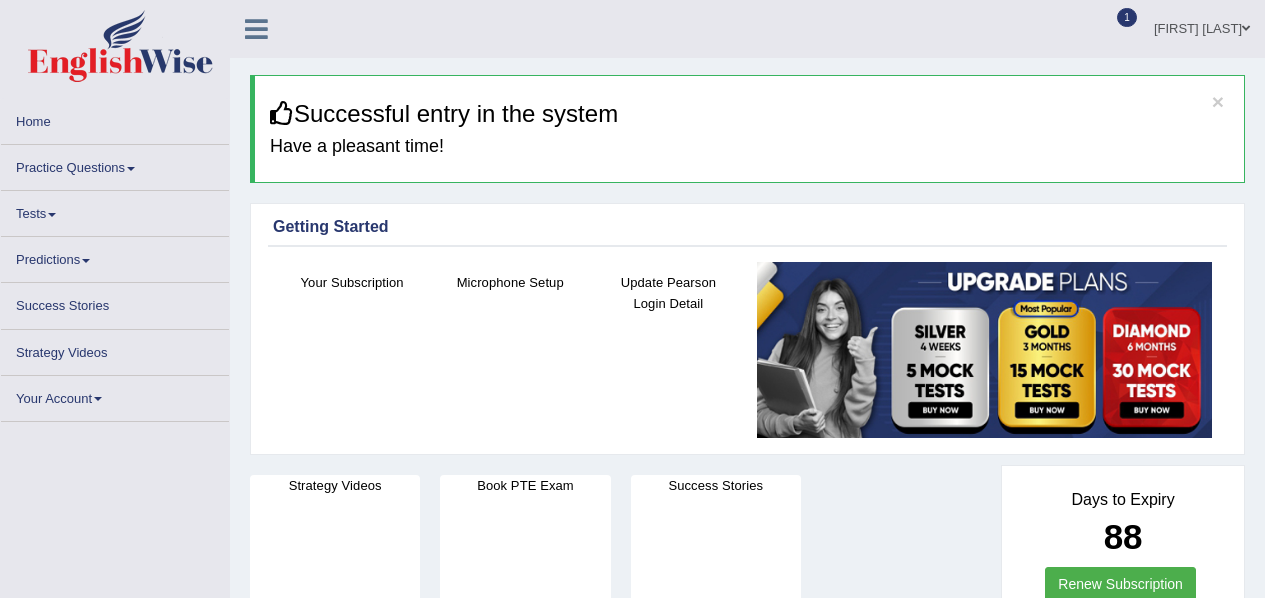 scroll, scrollTop: 0, scrollLeft: 0, axis: both 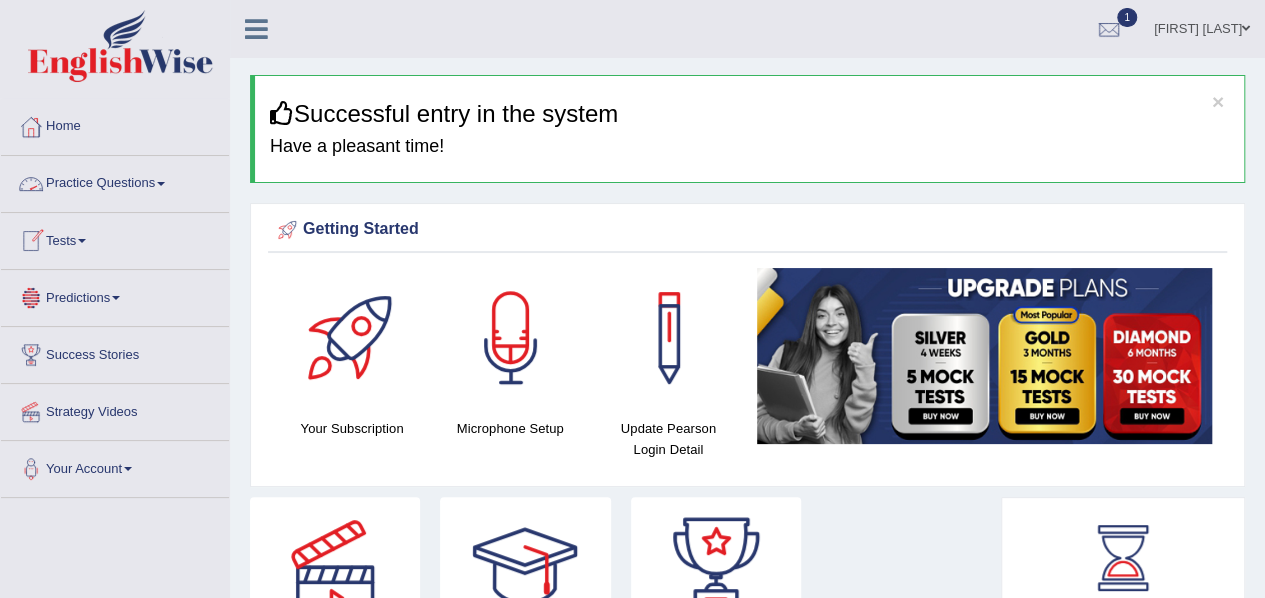 click on "Practice Questions" at bounding box center [115, 181] 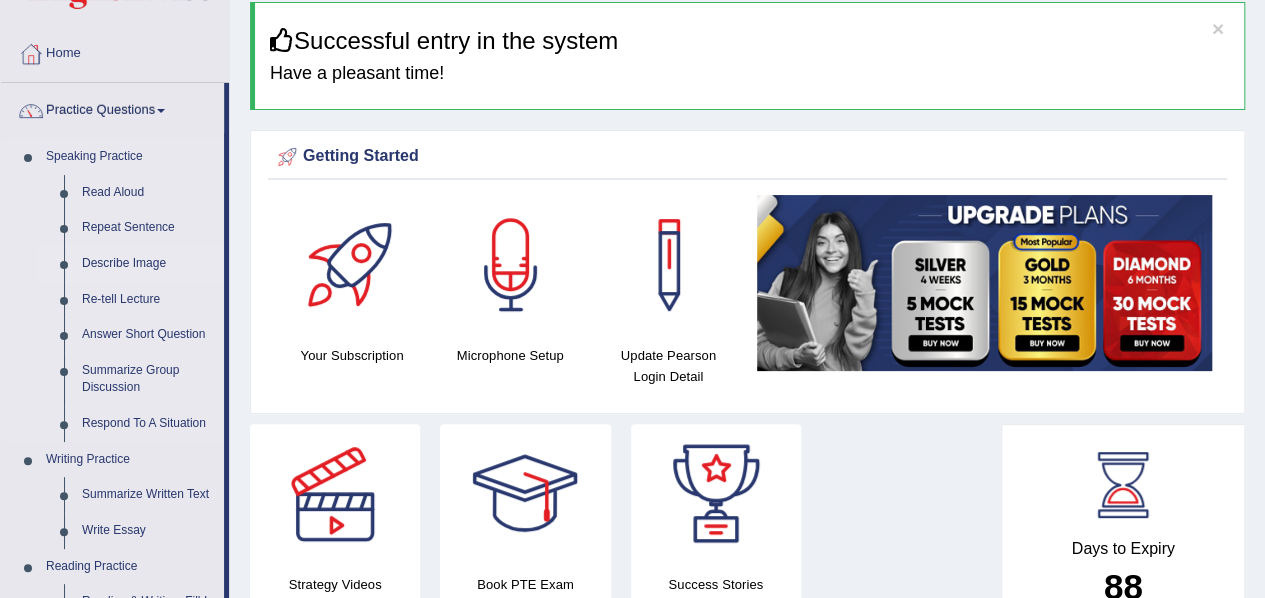 scroll, scrollTop: 78, scrollLeft: 0, axis: vertical 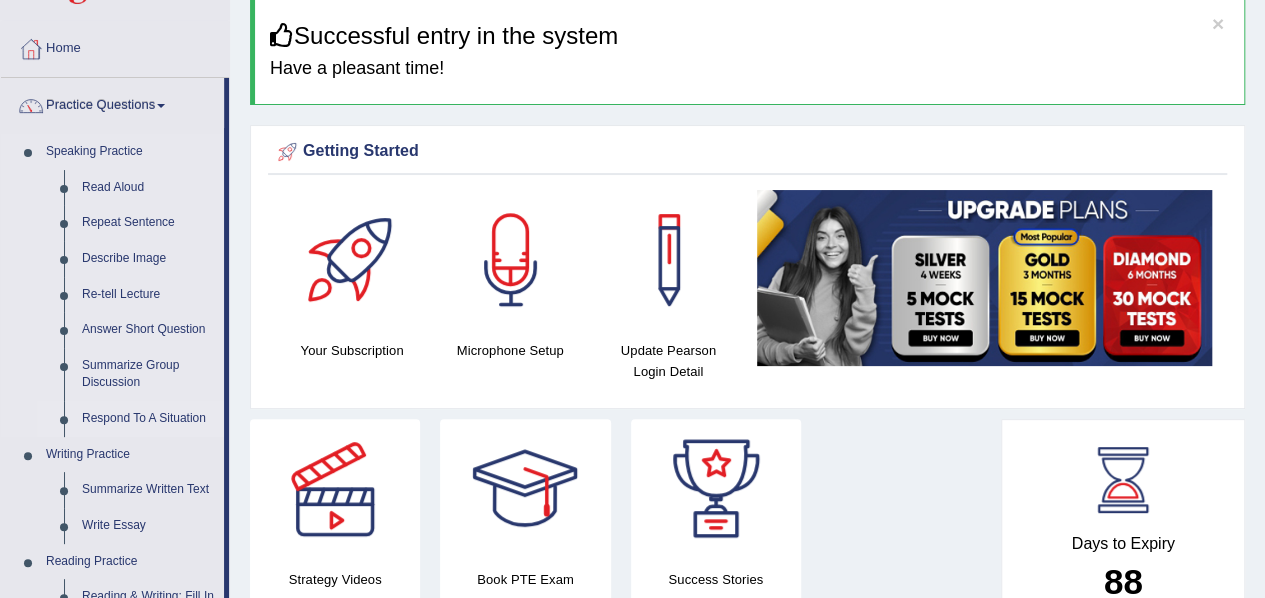 click on "Respond To A Situation" at bounding box center [148, 419] 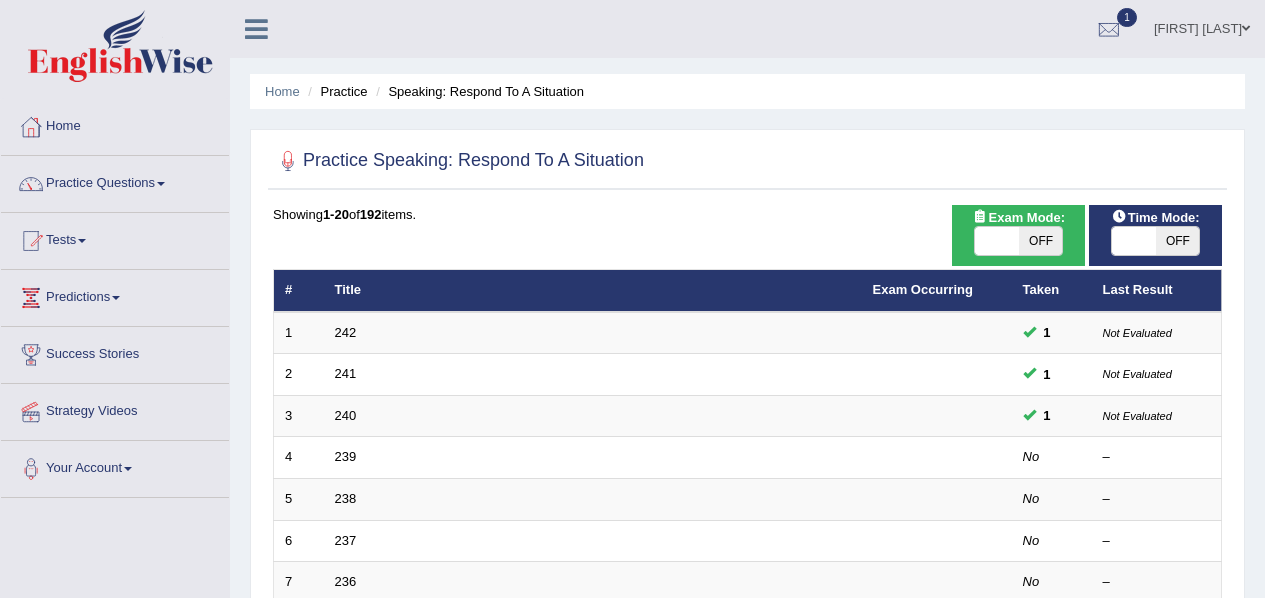 scroll, scrollTop: 0, scrollLeft: 0, axis: both 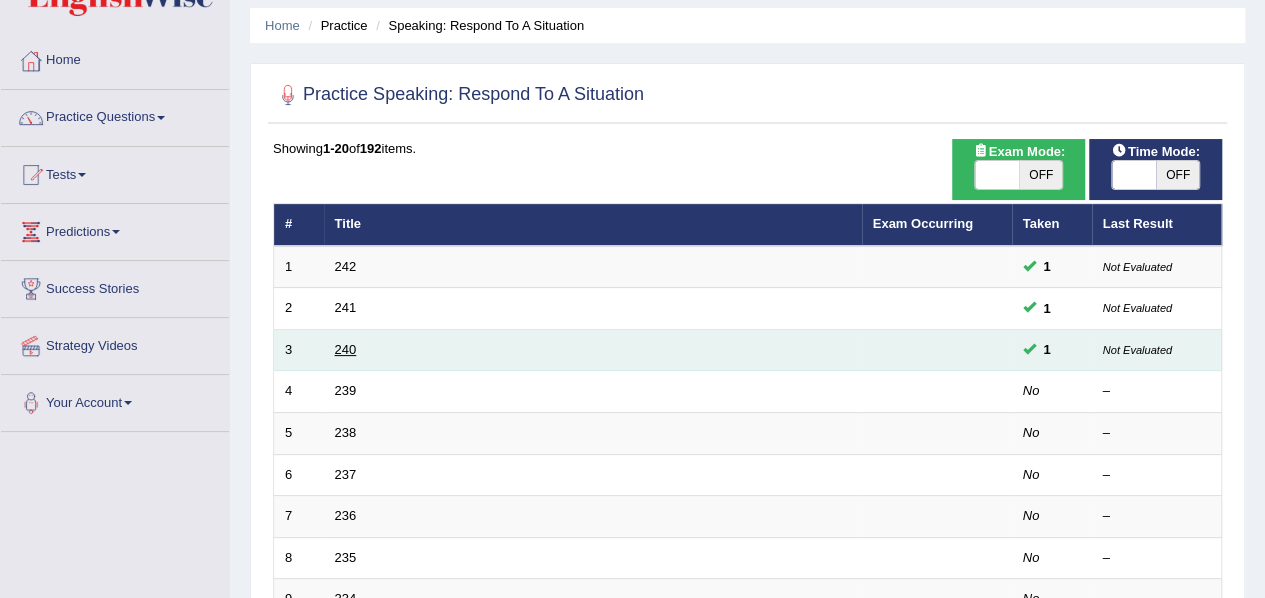 click on "240" at bounding box center (346, 349) 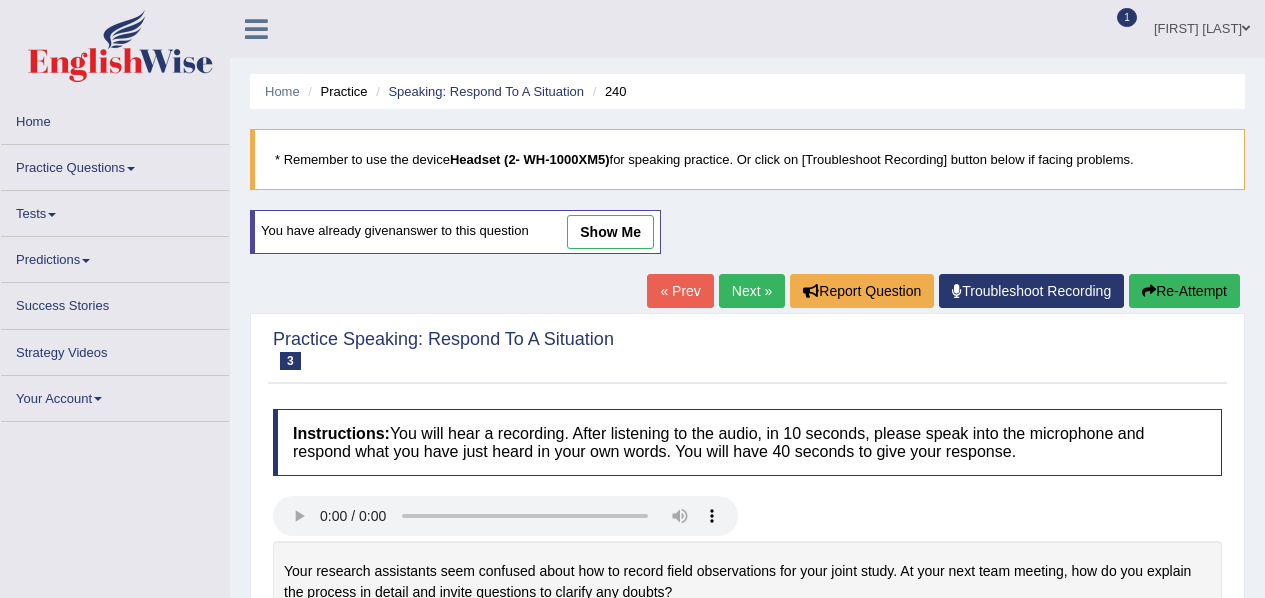 scroll, scrollTop: 0, scrollLeft: 0, axis: both 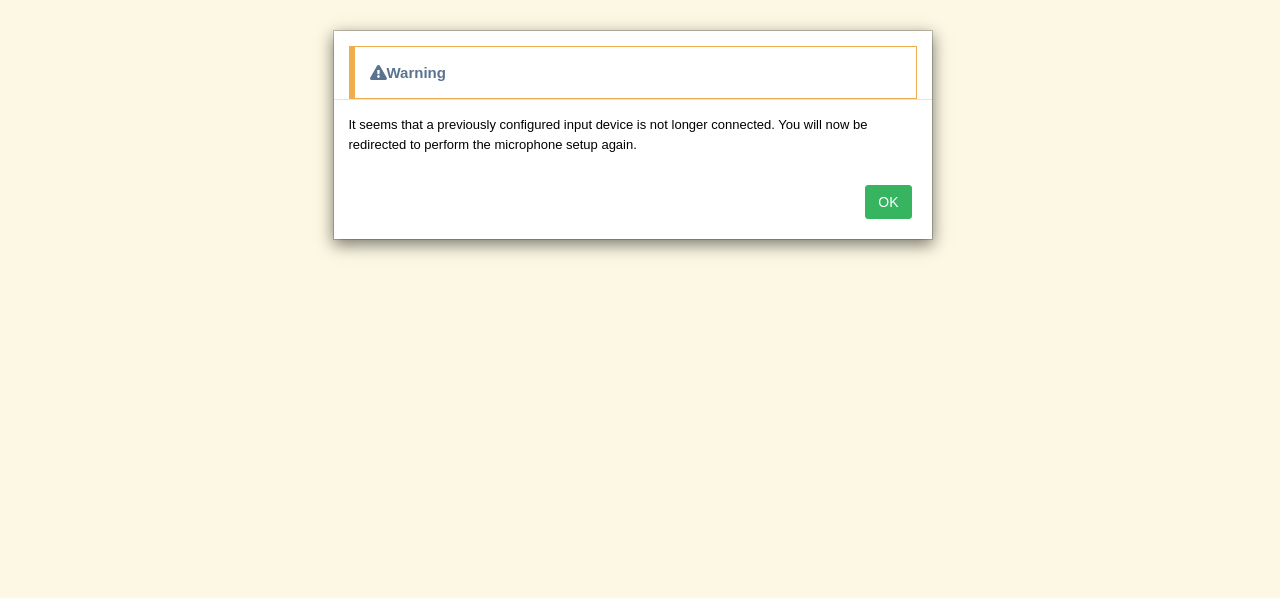 click on "OK" at bounding box center (888, 202) 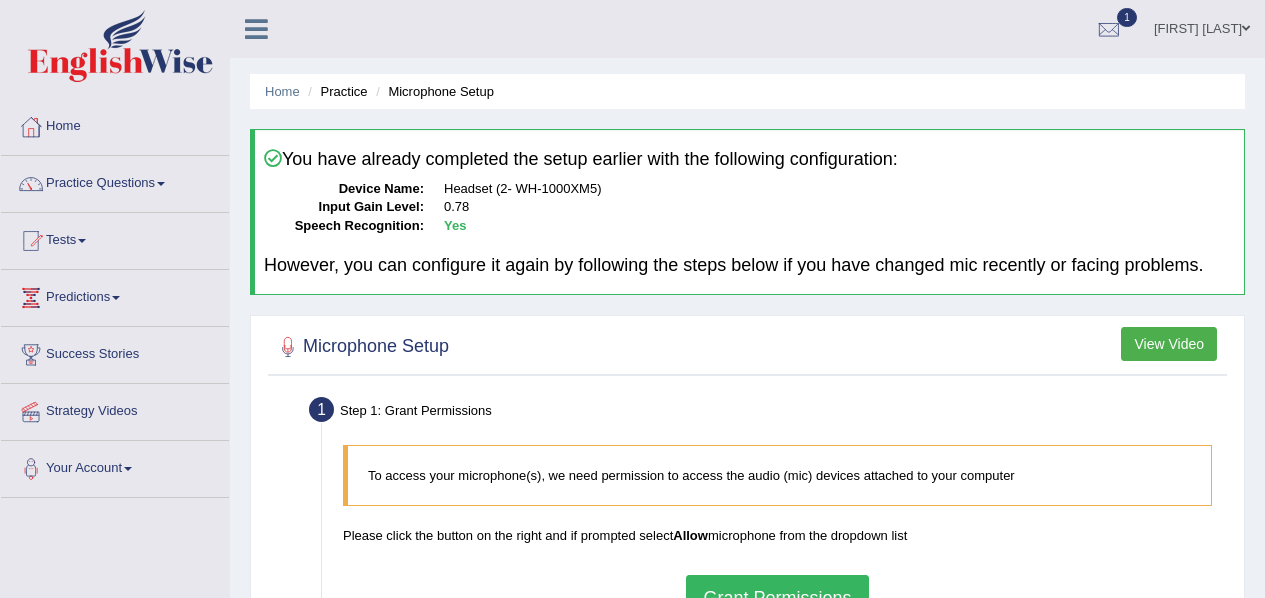 scroll, scrollTop: 0, scrollLeft: 0, axis: both 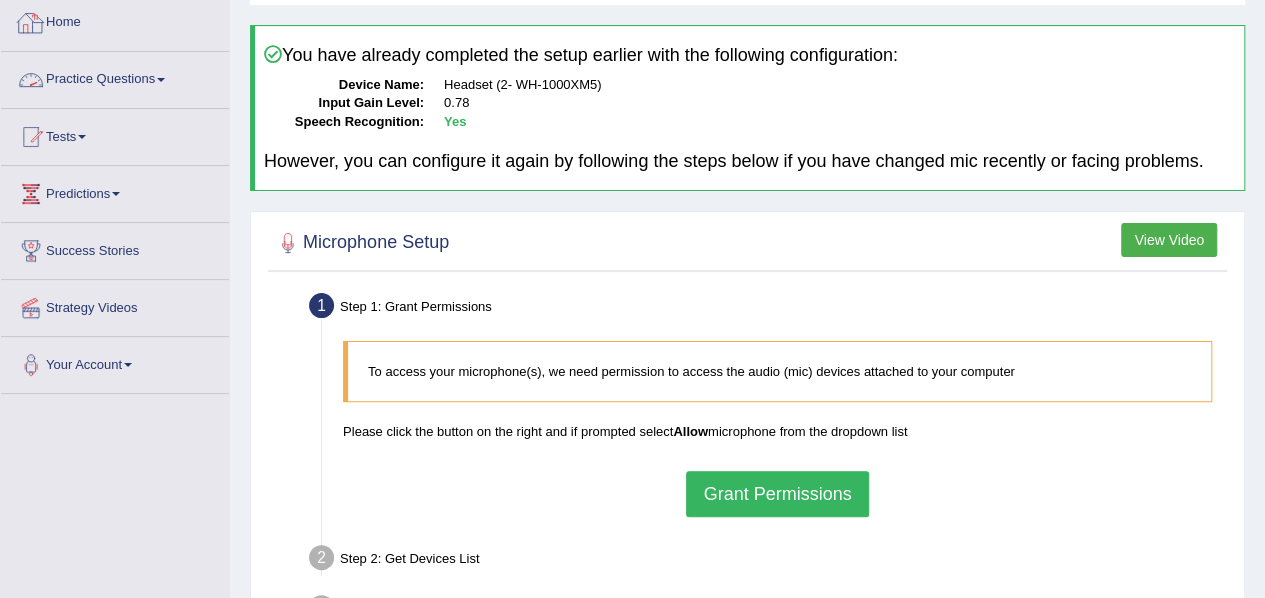 click on "Home" at bounding box center [115, 20] 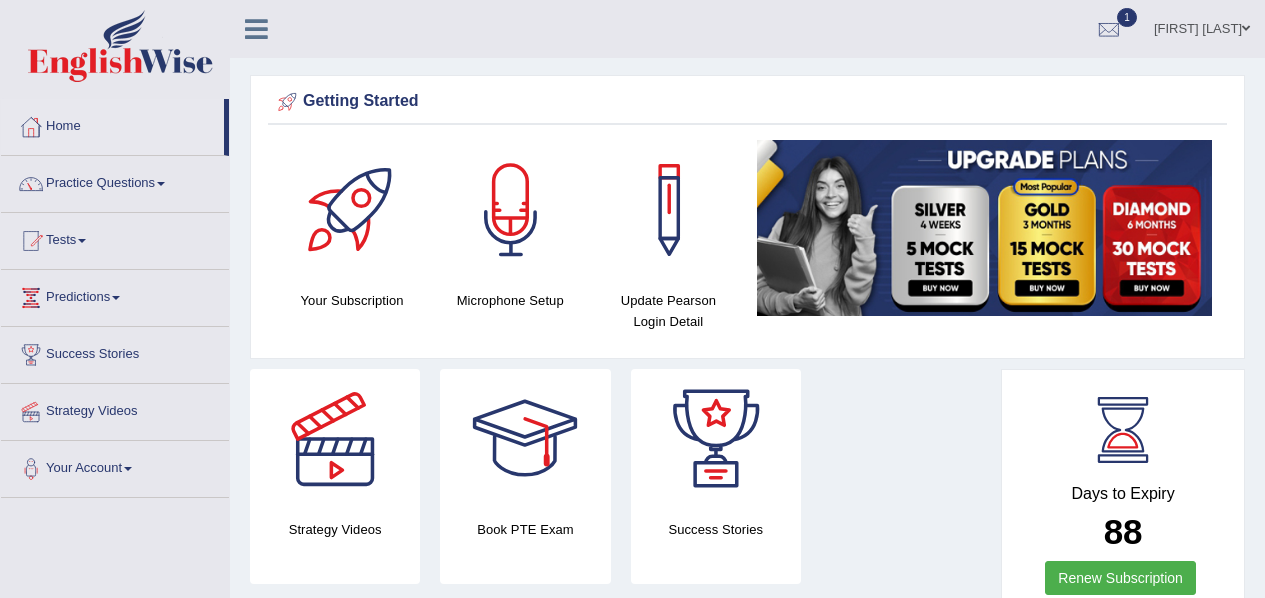 scroll, scrollTop: 0, scrollLeft: 0, axis: both 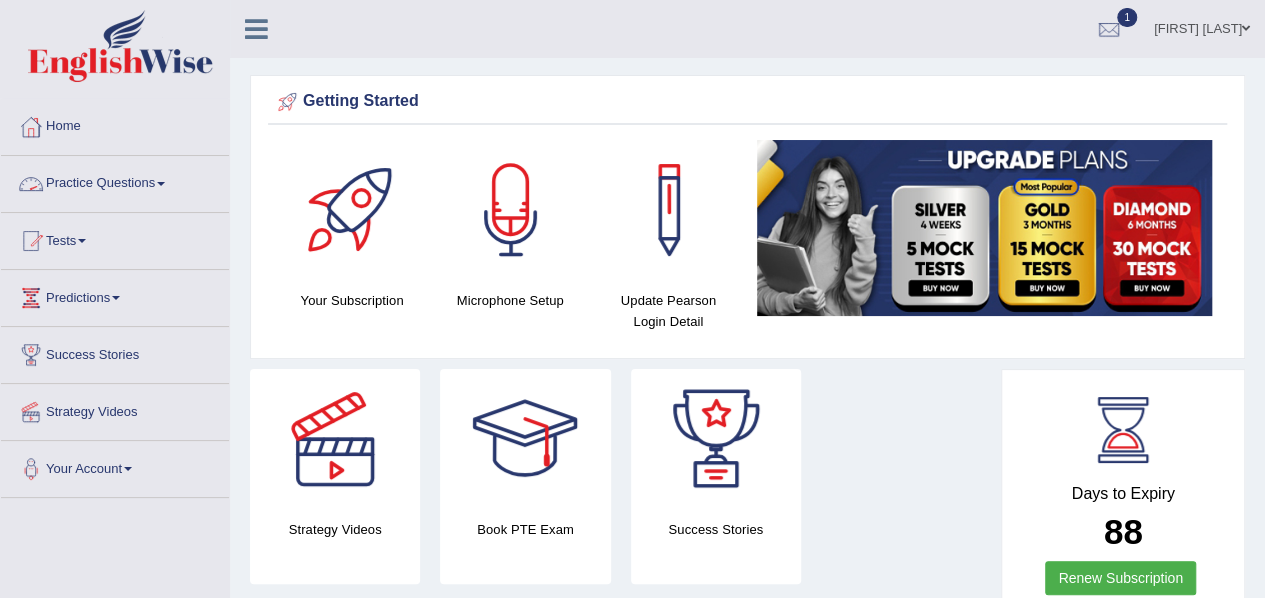 click on "Practice Questions" at bounding box center (115, 181) 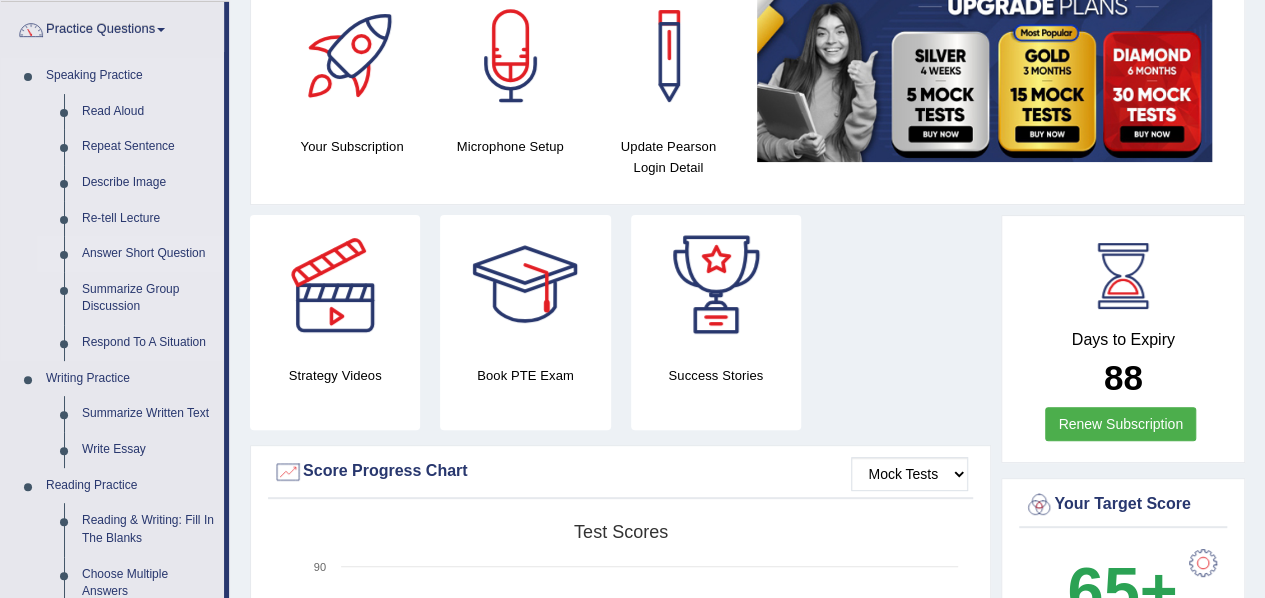 scroll, scrollTop: 153, scrollLeft: 0, axis: vertical 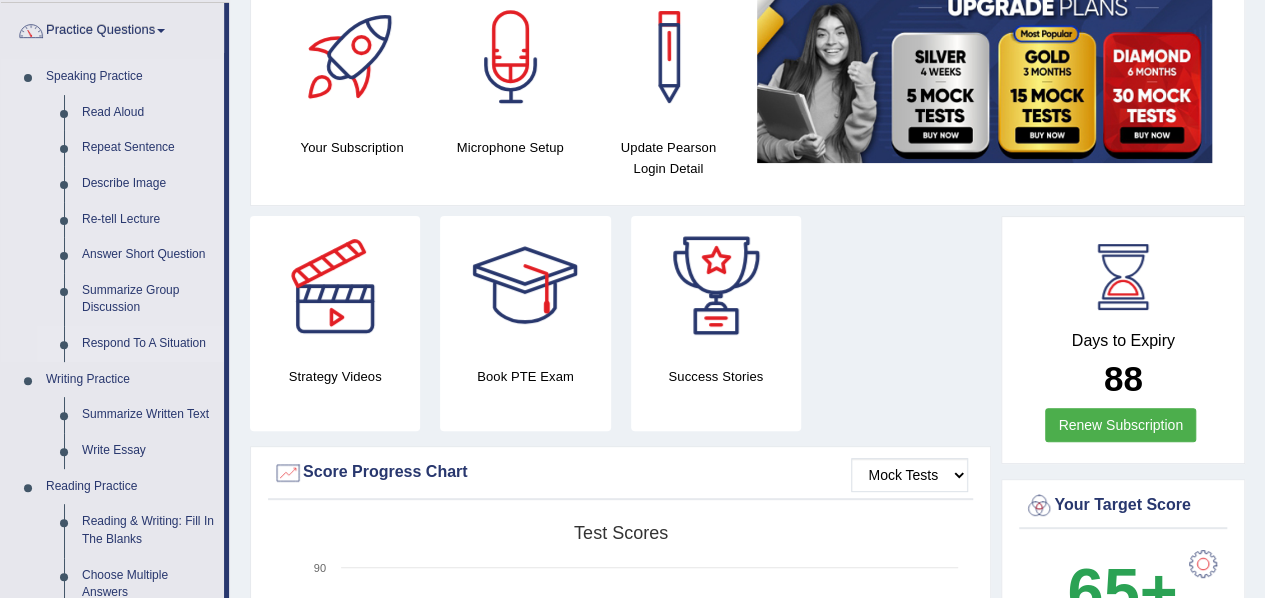click on "Respond To A Situation" at bounding box center [148, 344] 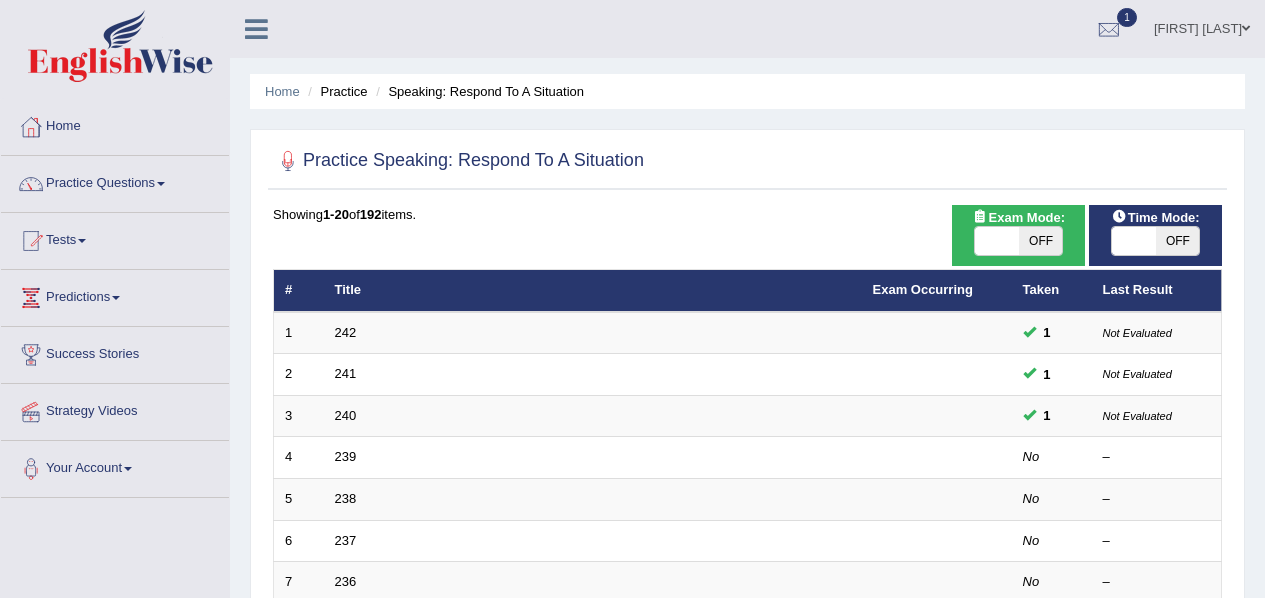 scroll, scrollTop: 0, scrollLeft: 0, axis: both 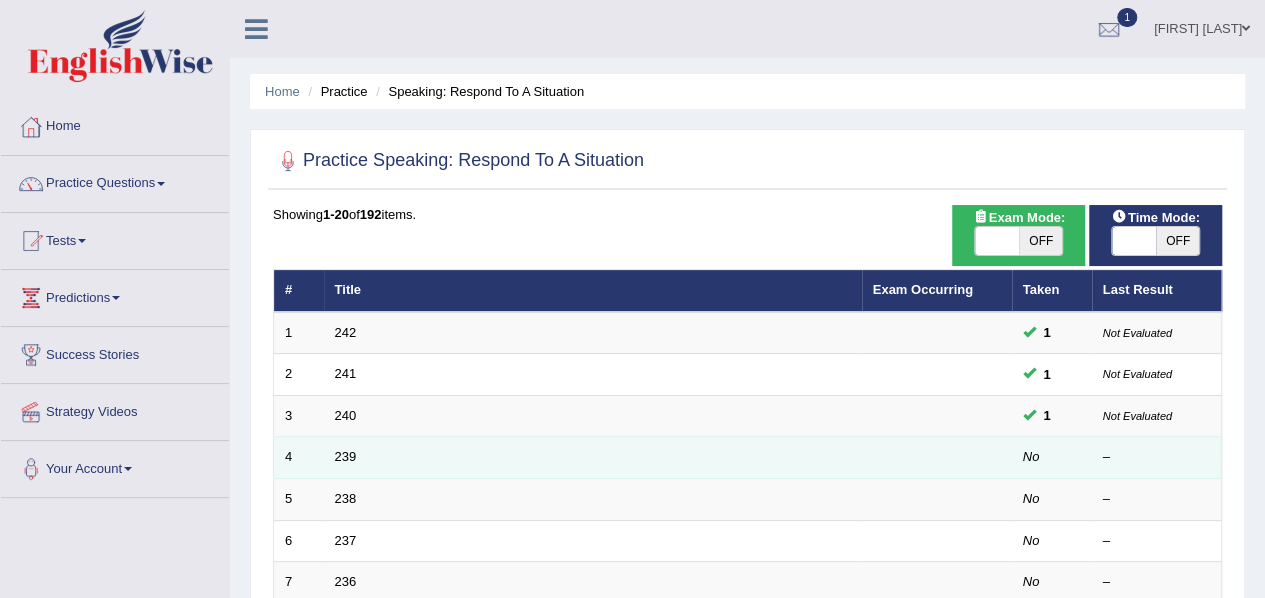 click on "239" at bounding box center (593, 458) 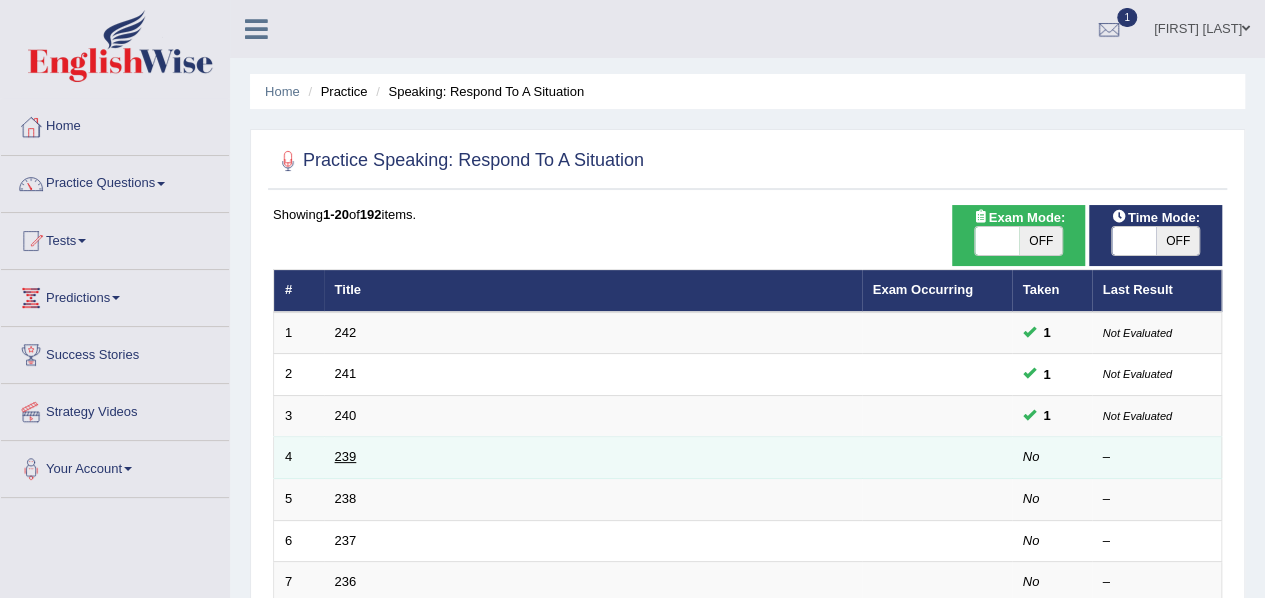click on "239" at bounding box center (346, 456) 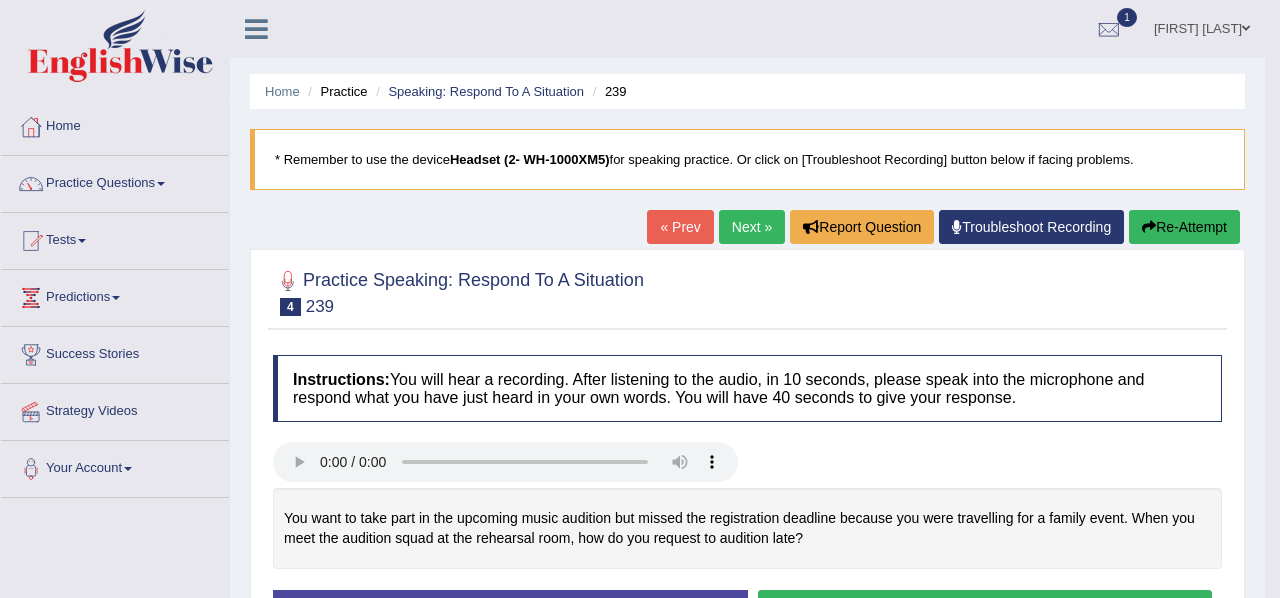 scroll, scrollTop: 0, scrollLeft: 0, axis: both 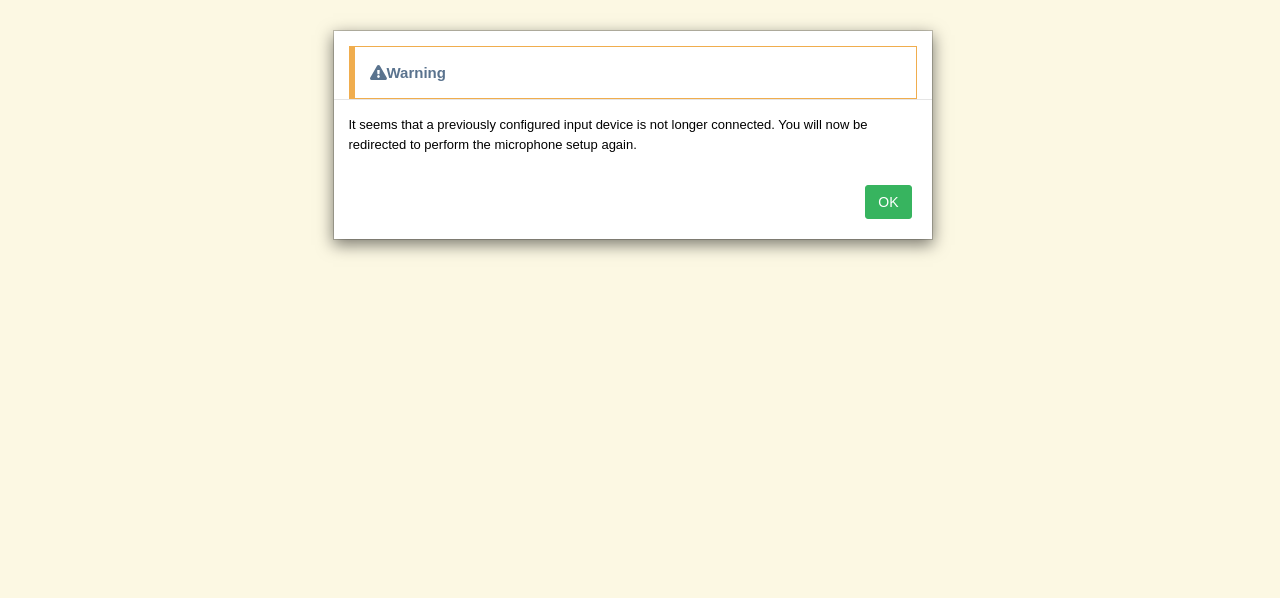 click on "OK" at bounding box center [888, 202] 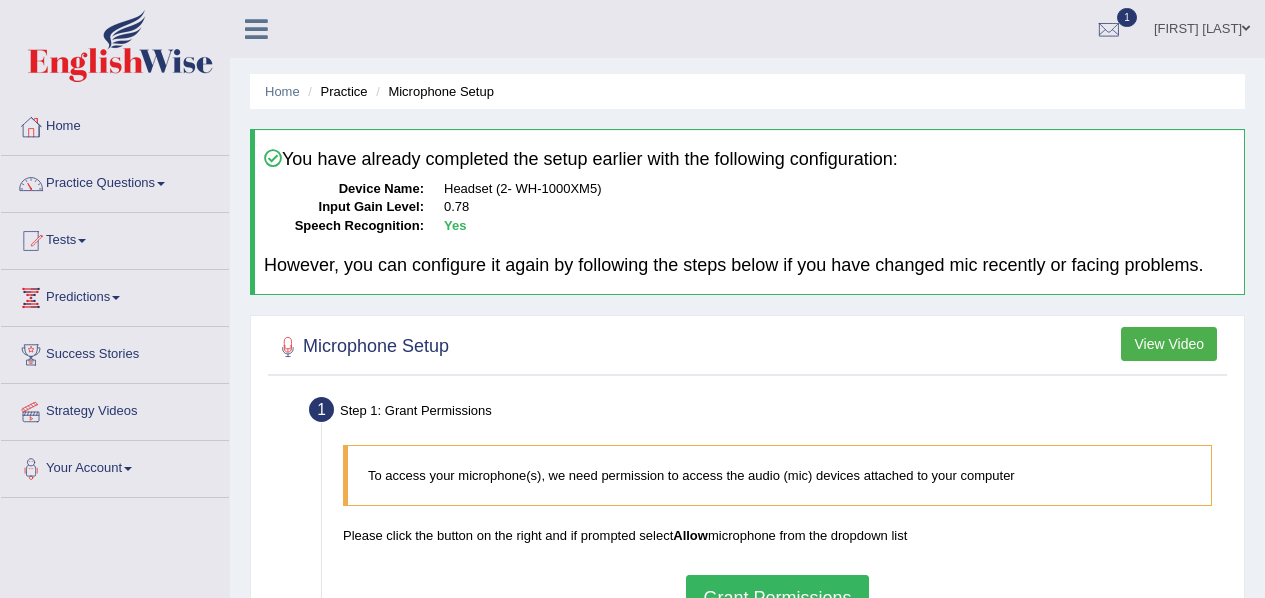 scroll, scrollTop: 0, scrollLeft: 0, axis: both 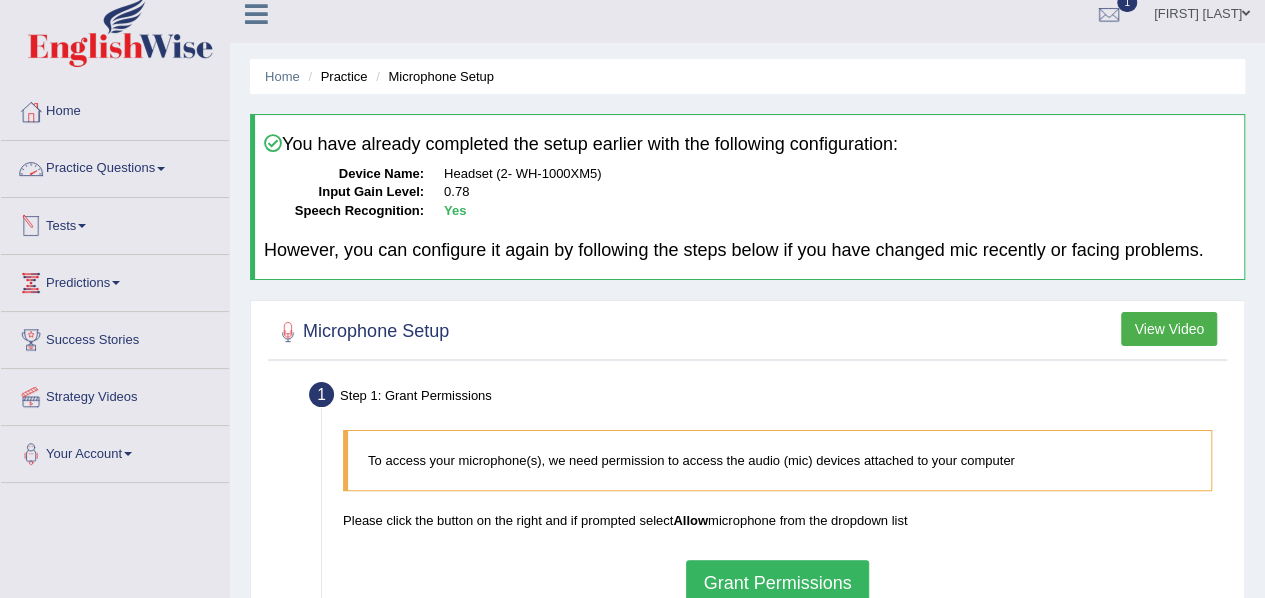 click on "Practice Questions" at bounding box center (115, 166) 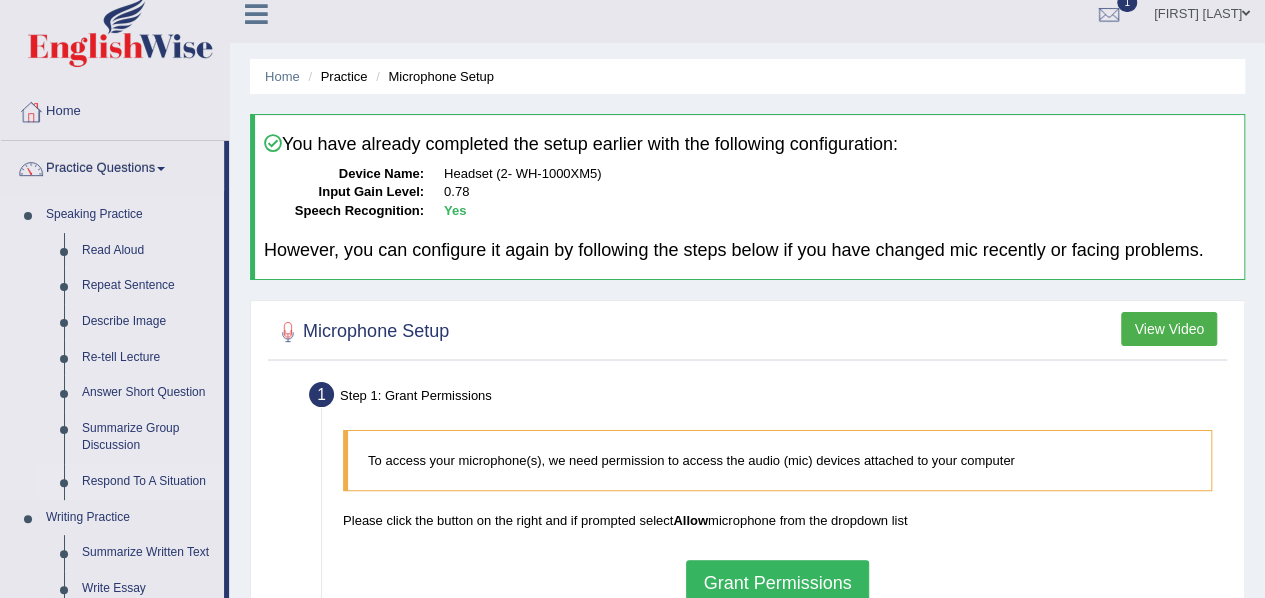 click on "Respond To A Situation" at bounding box center [148, 482] 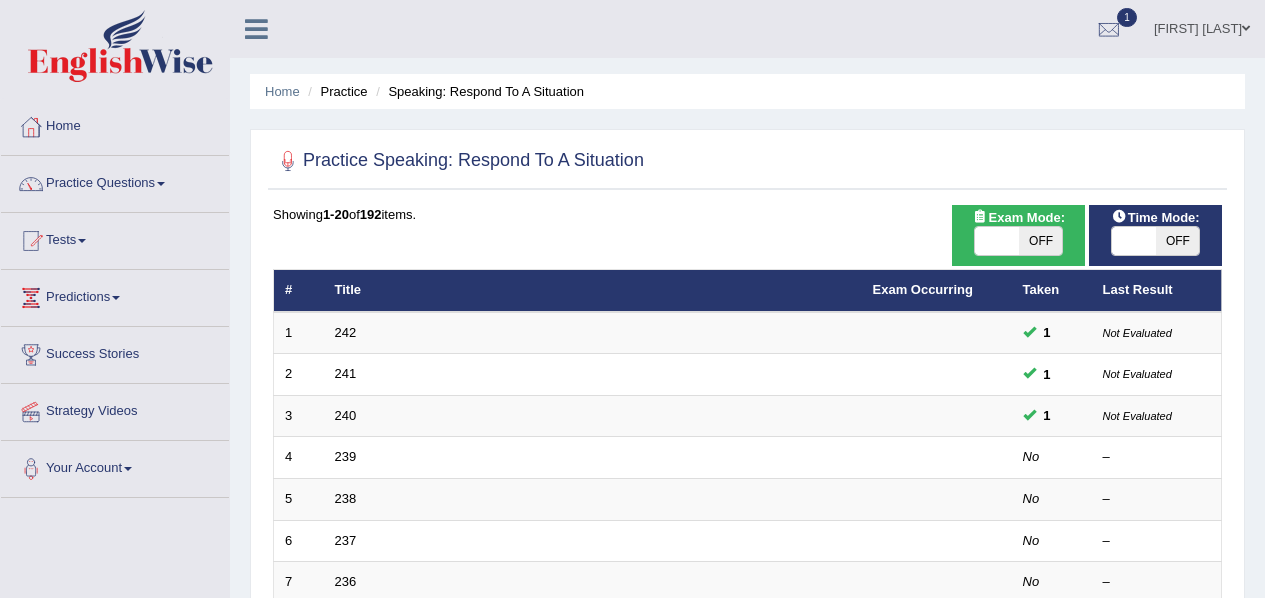 scroll, scrollTop: 0, scrollLeft: 0, axis: both 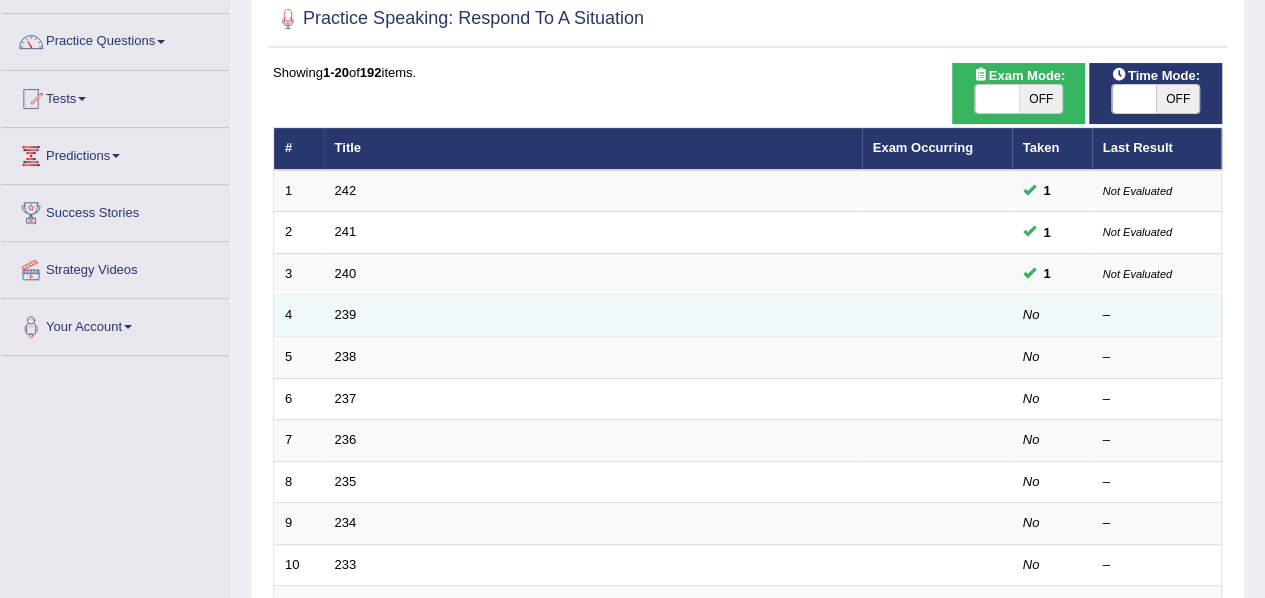click on "239" at bounding box center [593, 316] 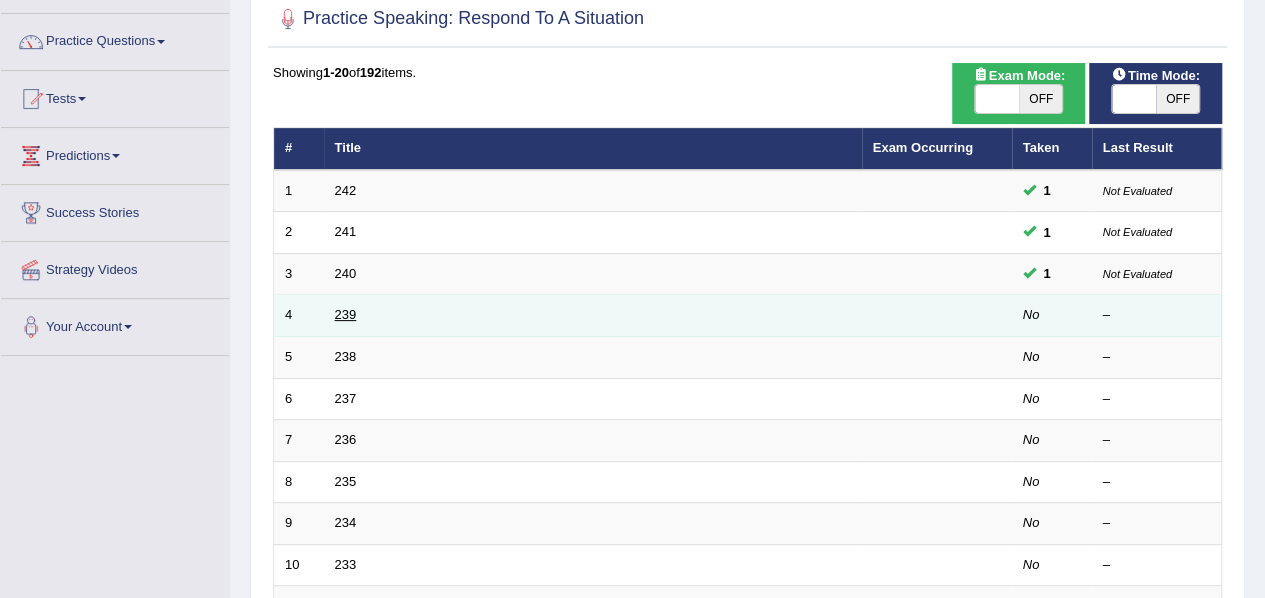 click on "239" at bounding box center (346, 314) 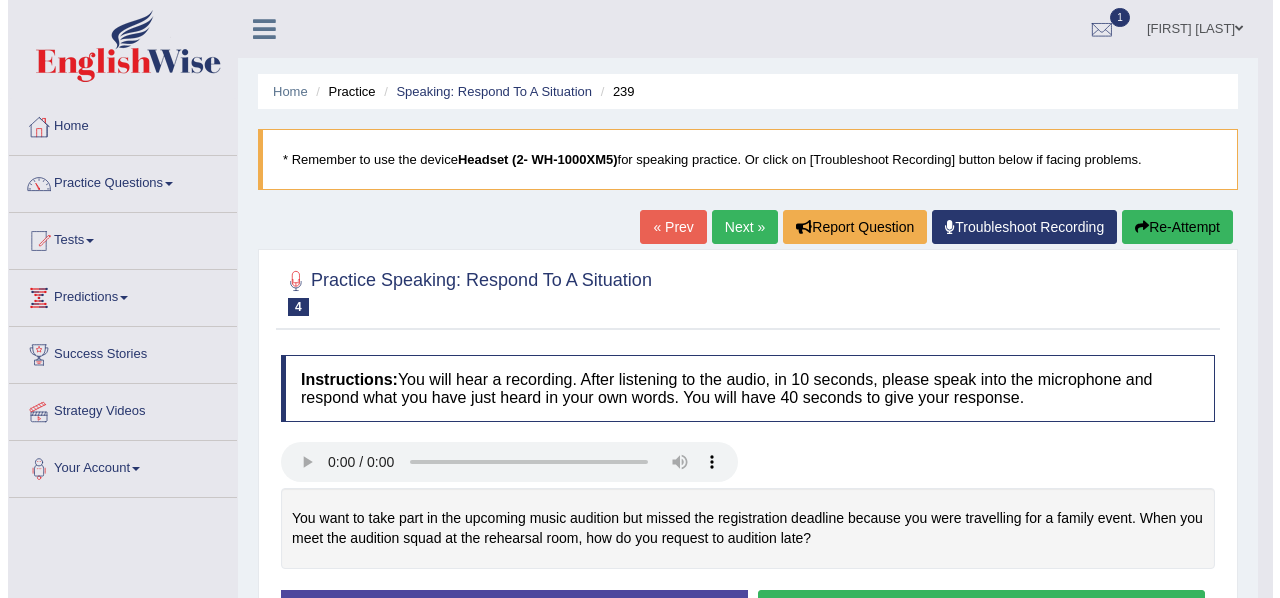 scroll, scrollTop: 0, scrollLeft: 0, axis: both 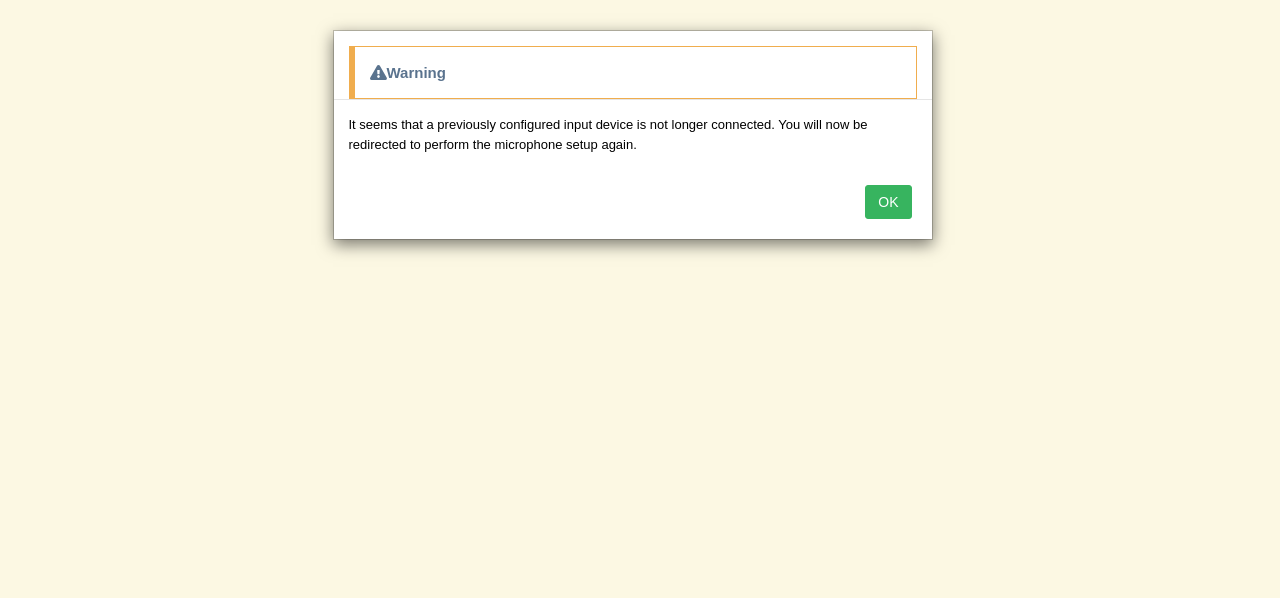 click on "OK" at bounding box center (888, 202) 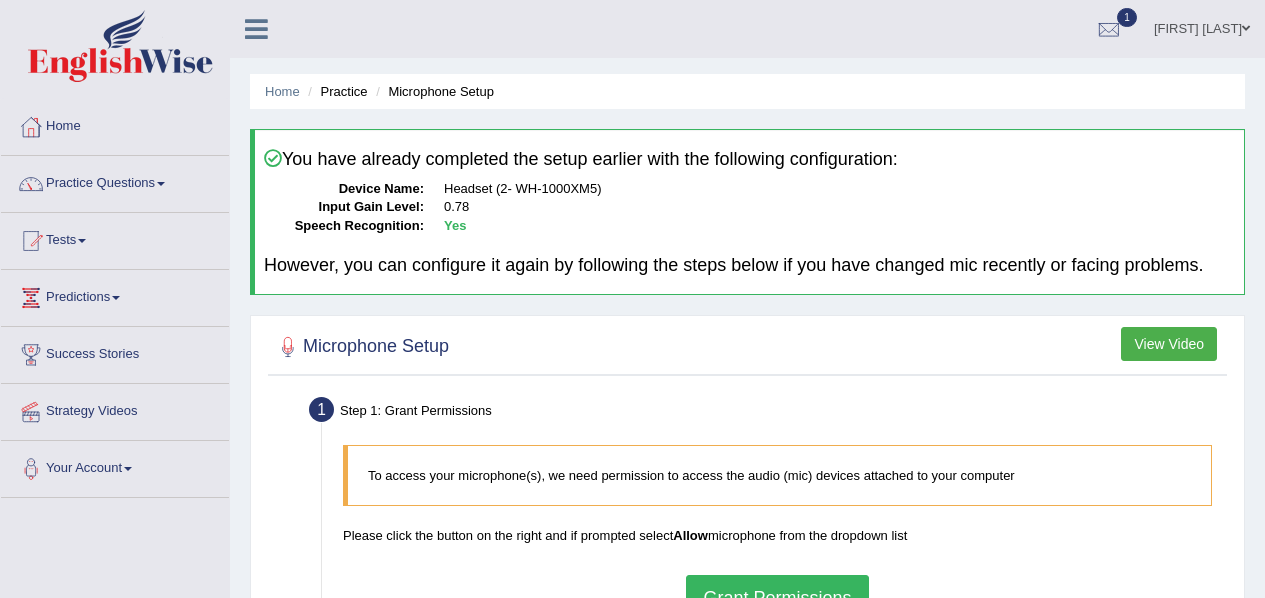 scroll, scrollTop: 0, scrollLeft: 0, axis: both 